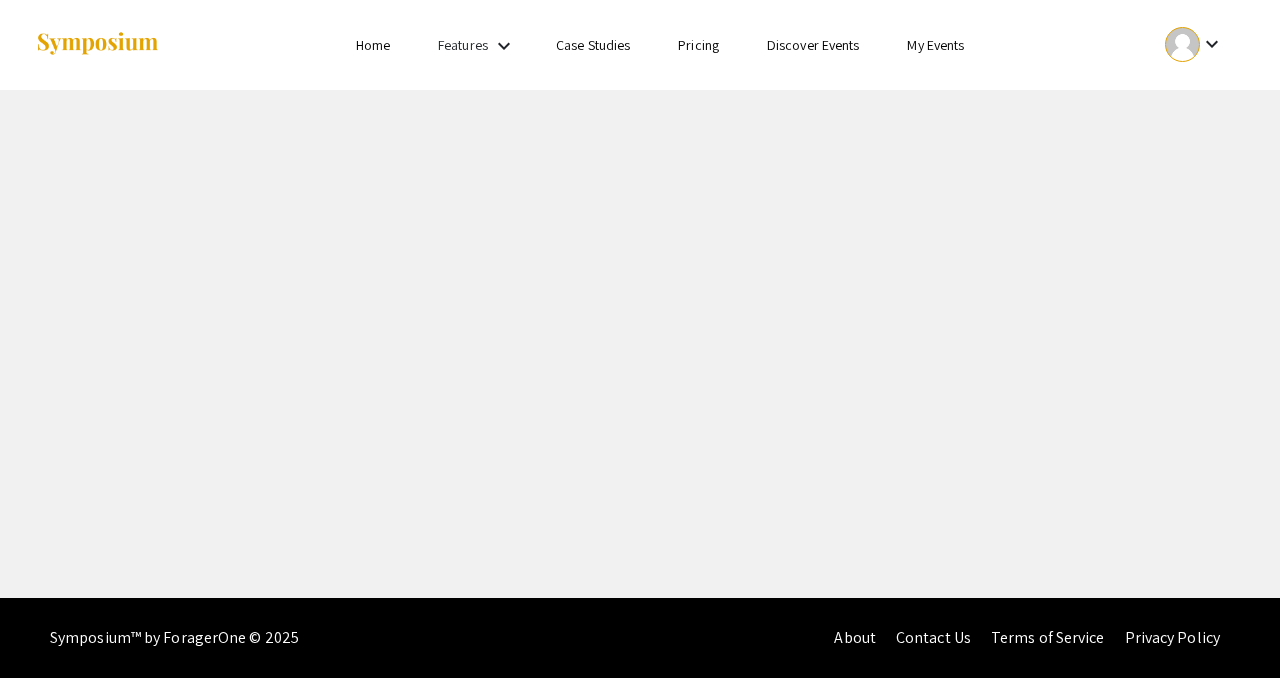 scroll, scrollTop: 0, scrollLeft: 0, axis: both 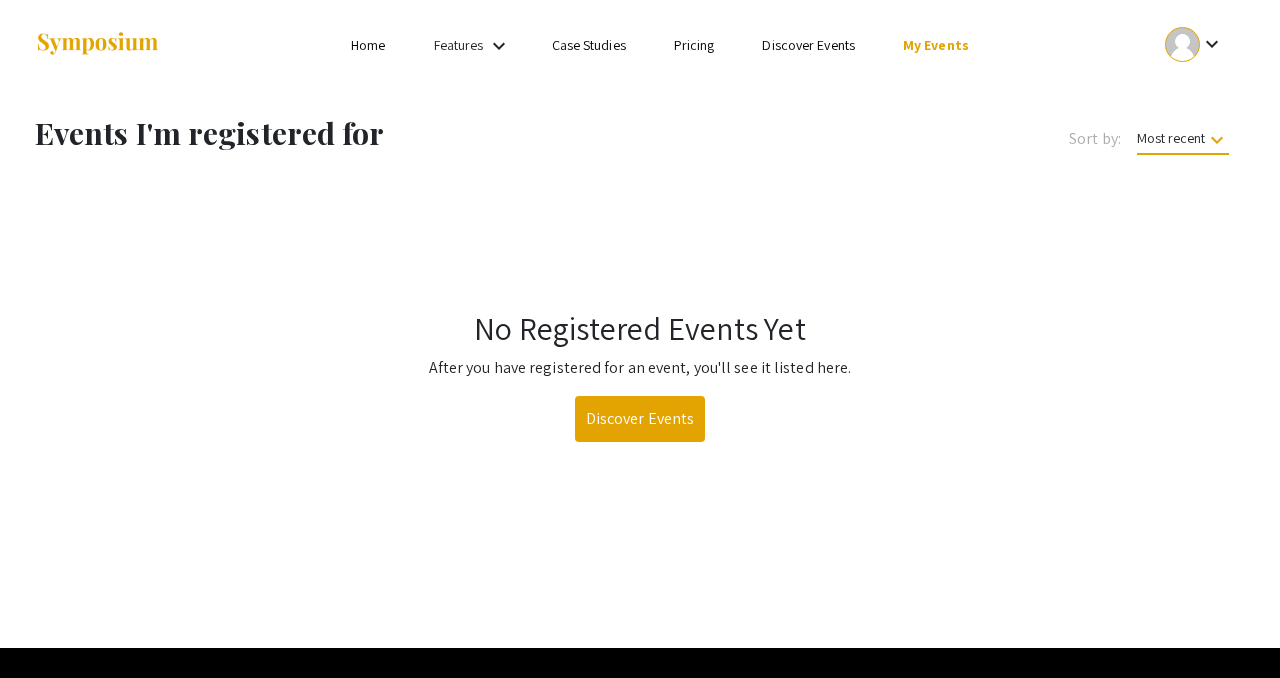 click on "Discover Events" at bounding box center [808, 45] 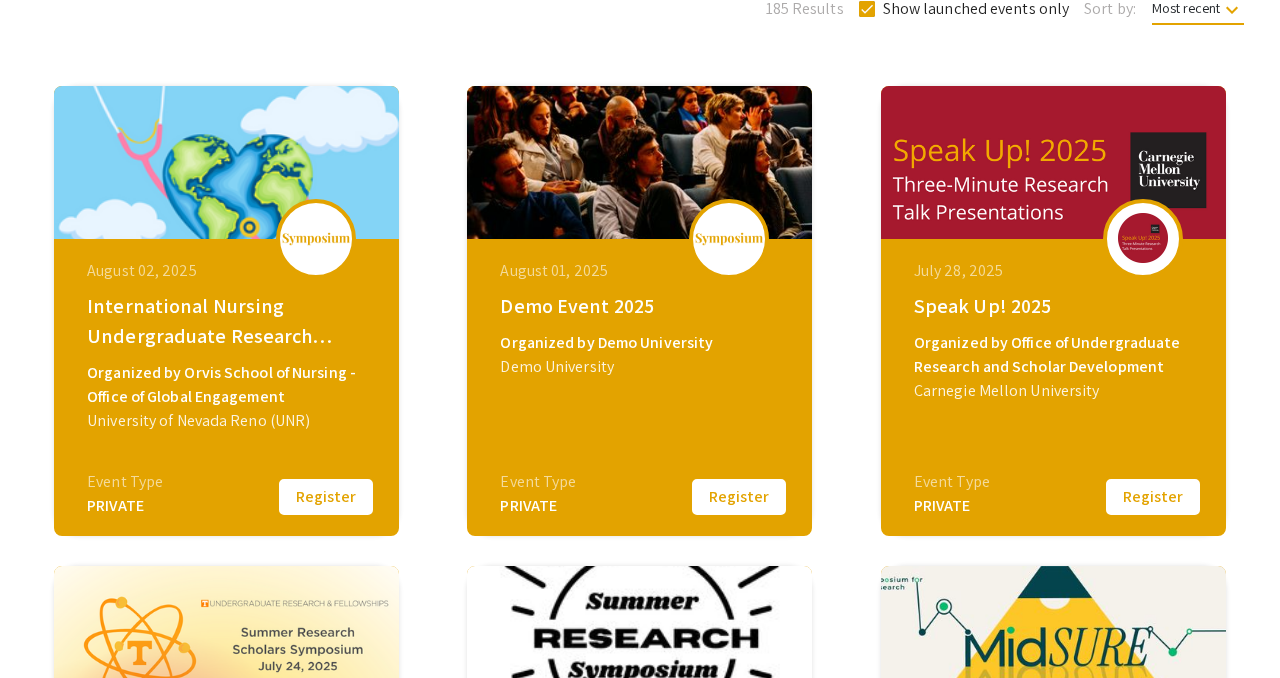 scroll, scrollTop: 0, scrollLeft: 0, axis: both 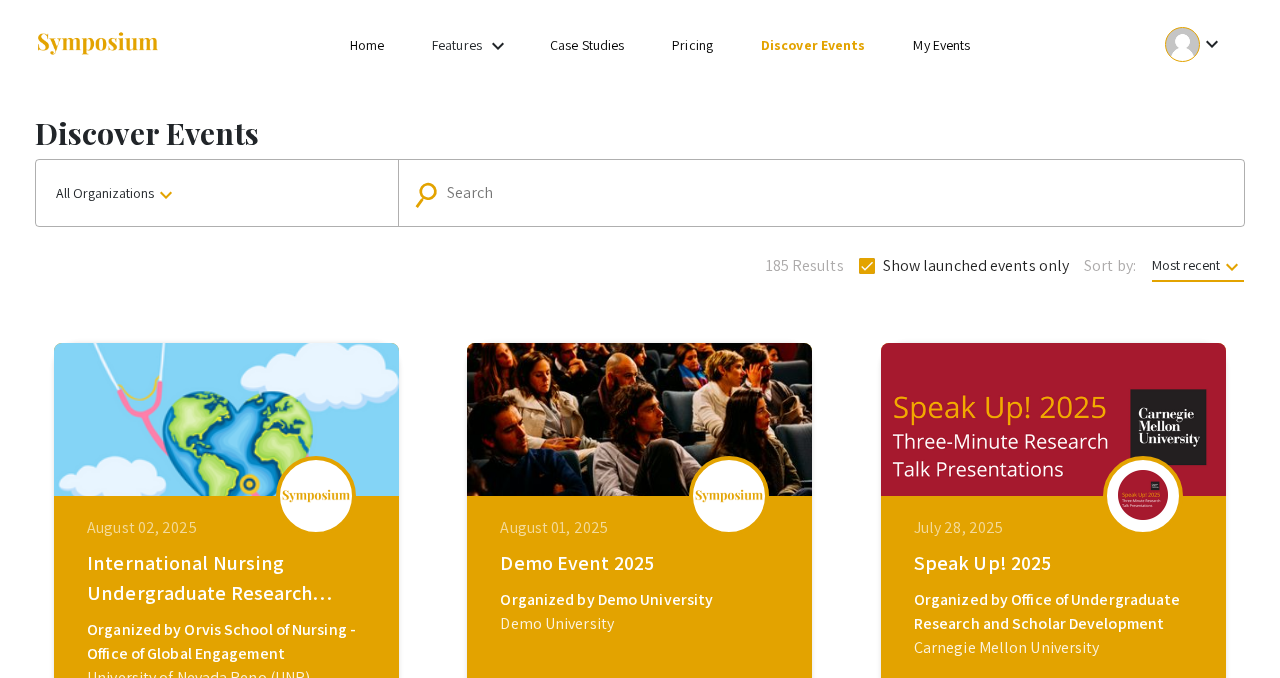 click on "Search" at bounding box center [832, 193] 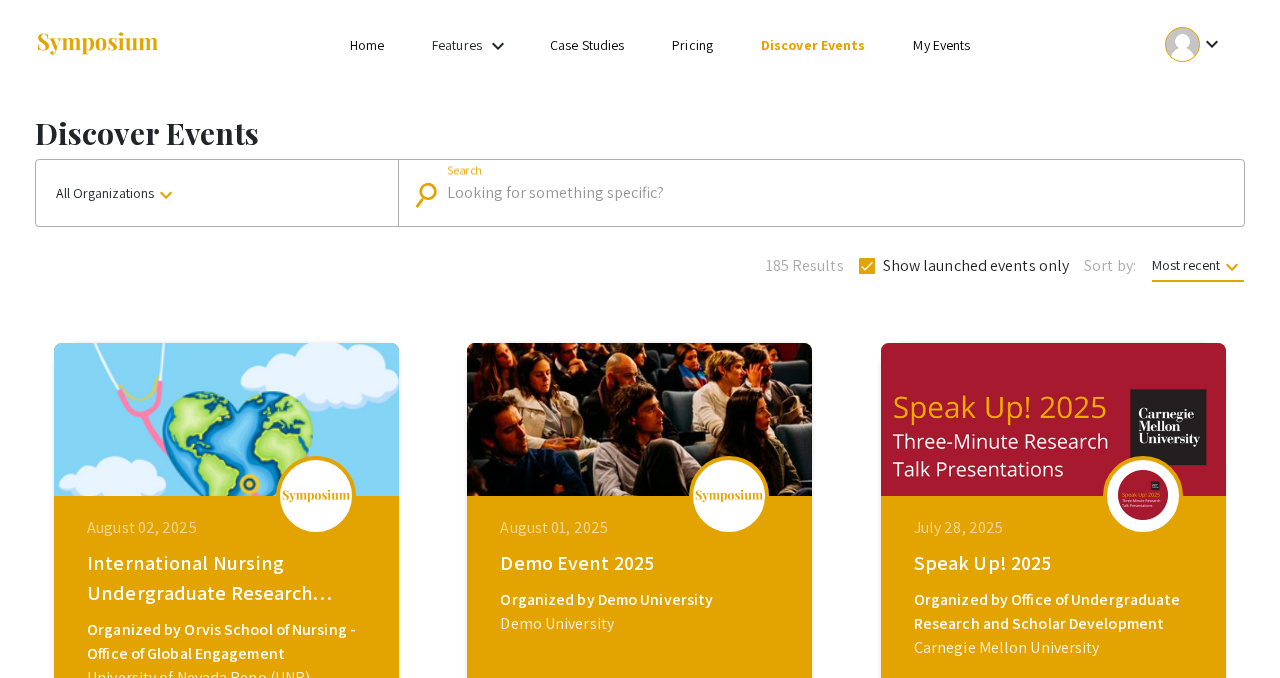 click on "keyboard_arrow_down" 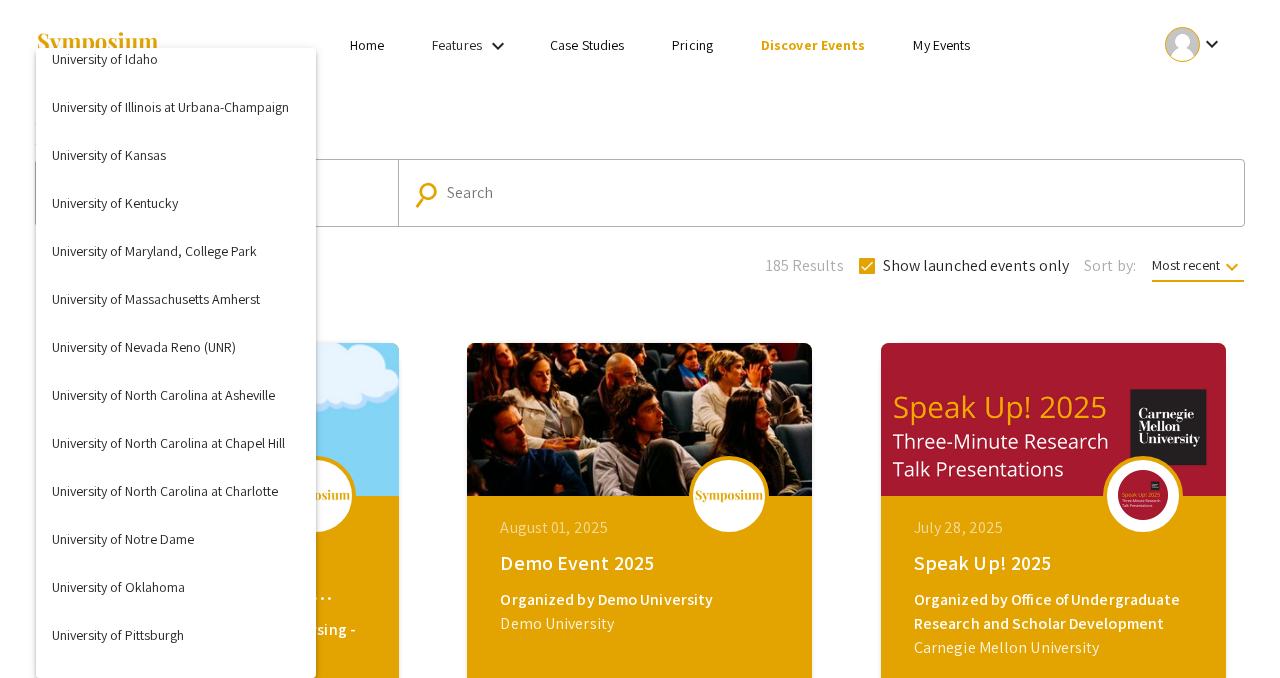 scroll, scrollTop: 6547, scrollLeft: 0, axis: vertical 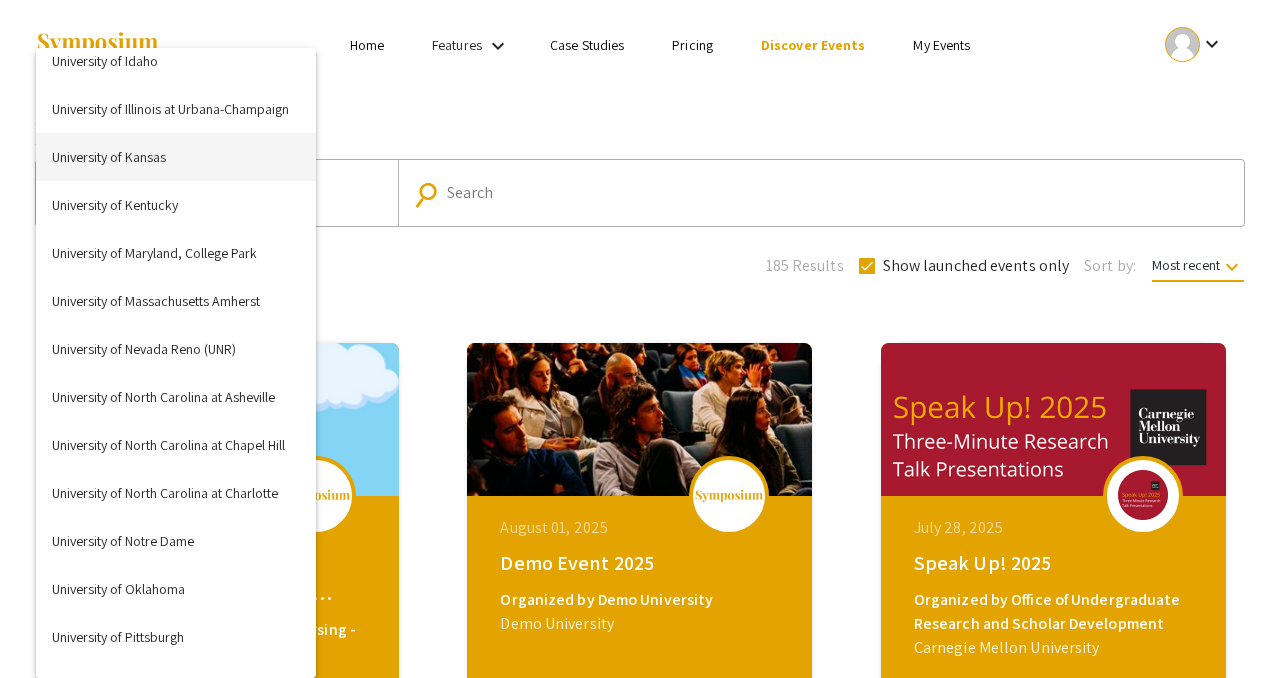click on "University of Kansas" at bounding box center (176, 157) 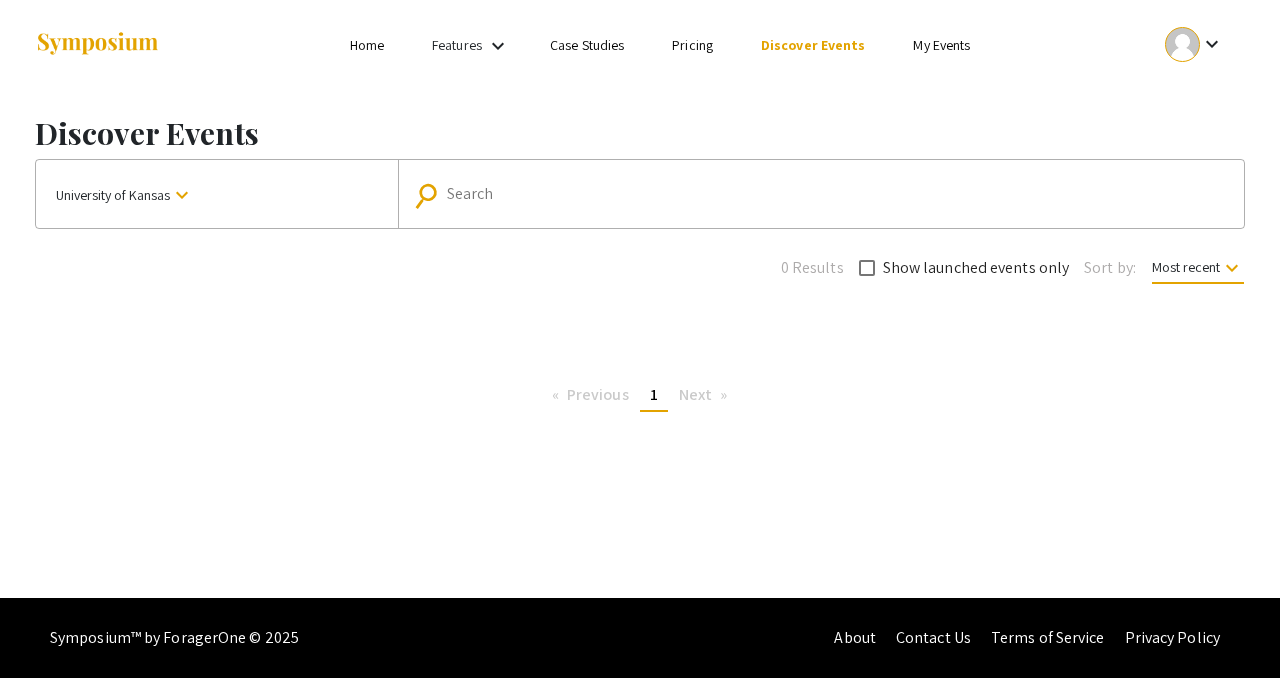 click on "My Events" at bounding box center (941, 45) 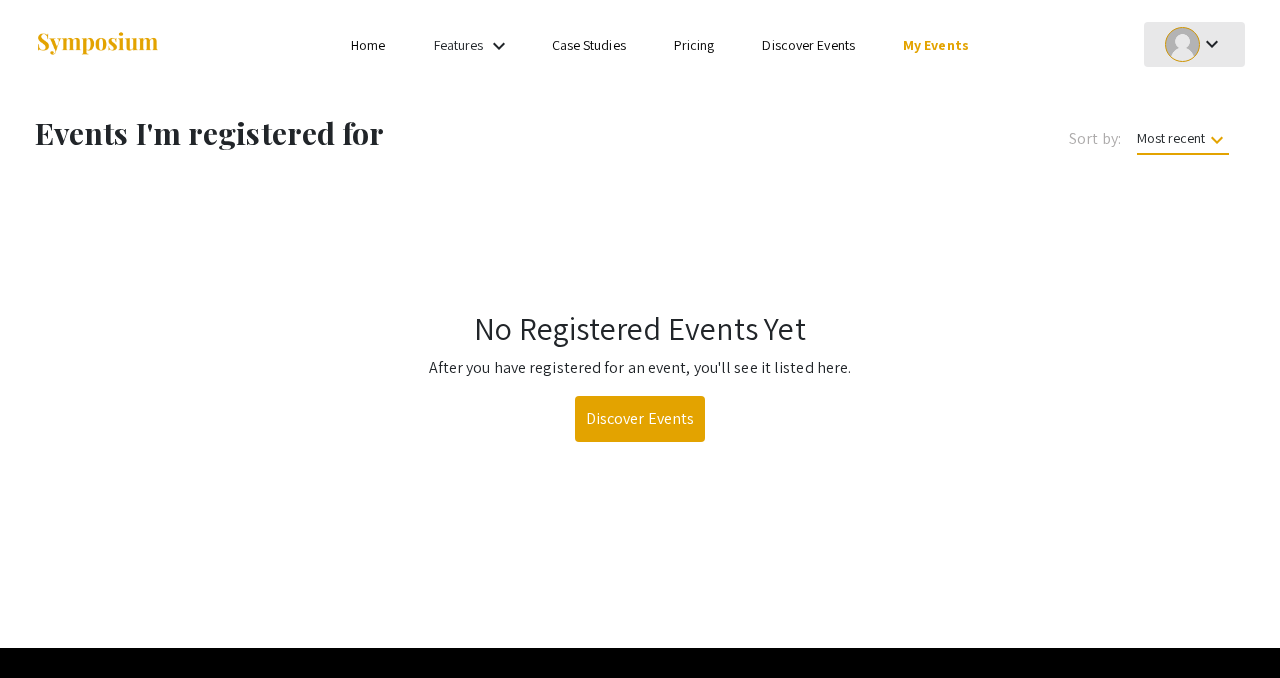 click on "keyboard_arrow_down" at bounding box center (1212, 44) 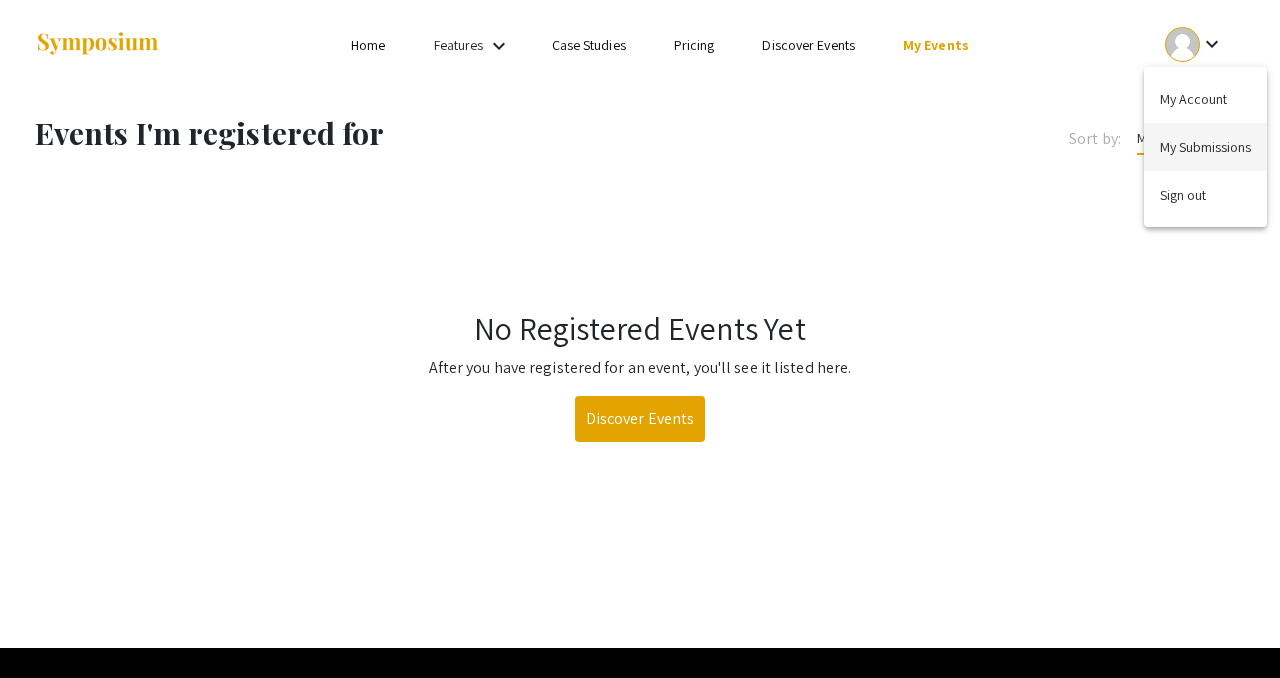 click on "My Submissions" at bounding box center [1205, 147] 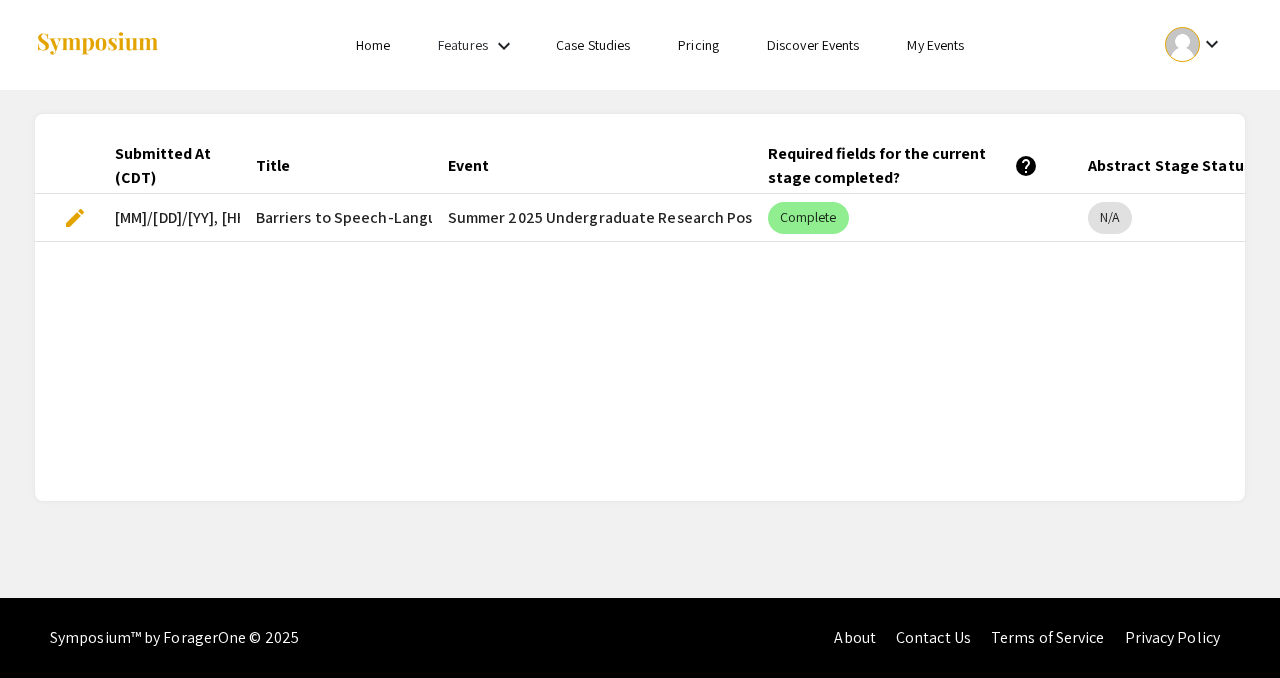 scroll, scrollTop: 0, scrollLeft: 147, axis: horizontal 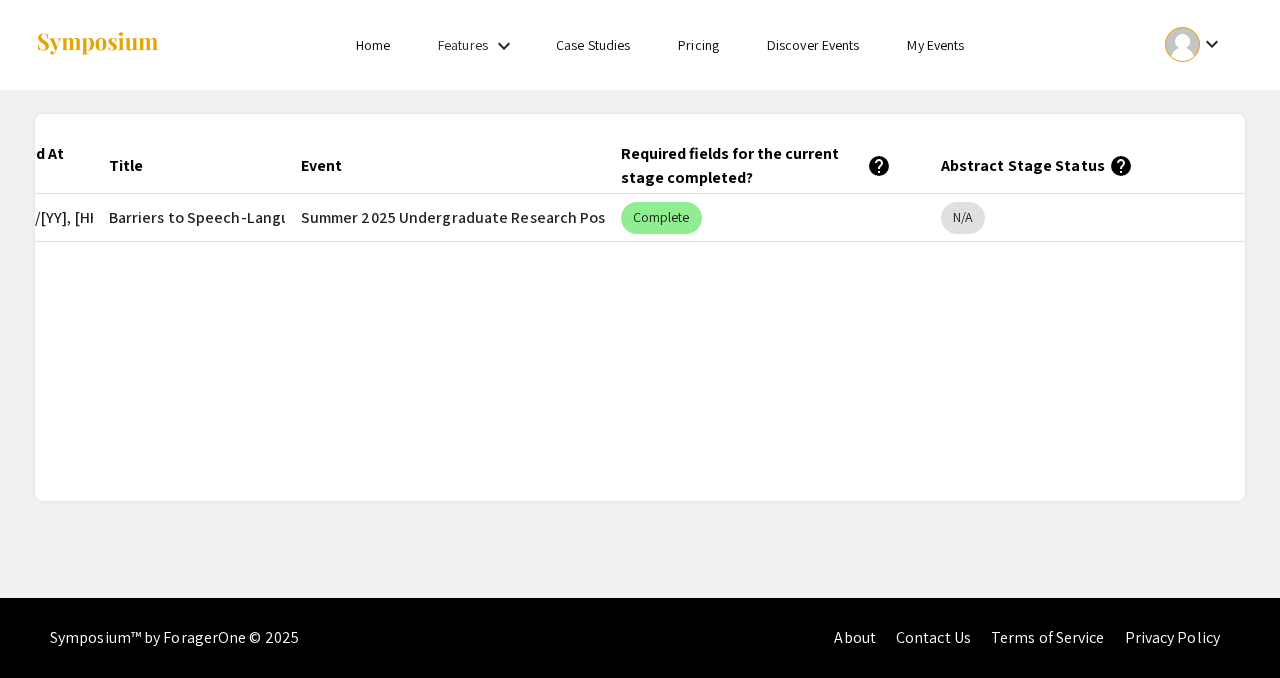 click on "Summer 2025 Undergraduate Research Poster Session" at bounding box center (445, 218) 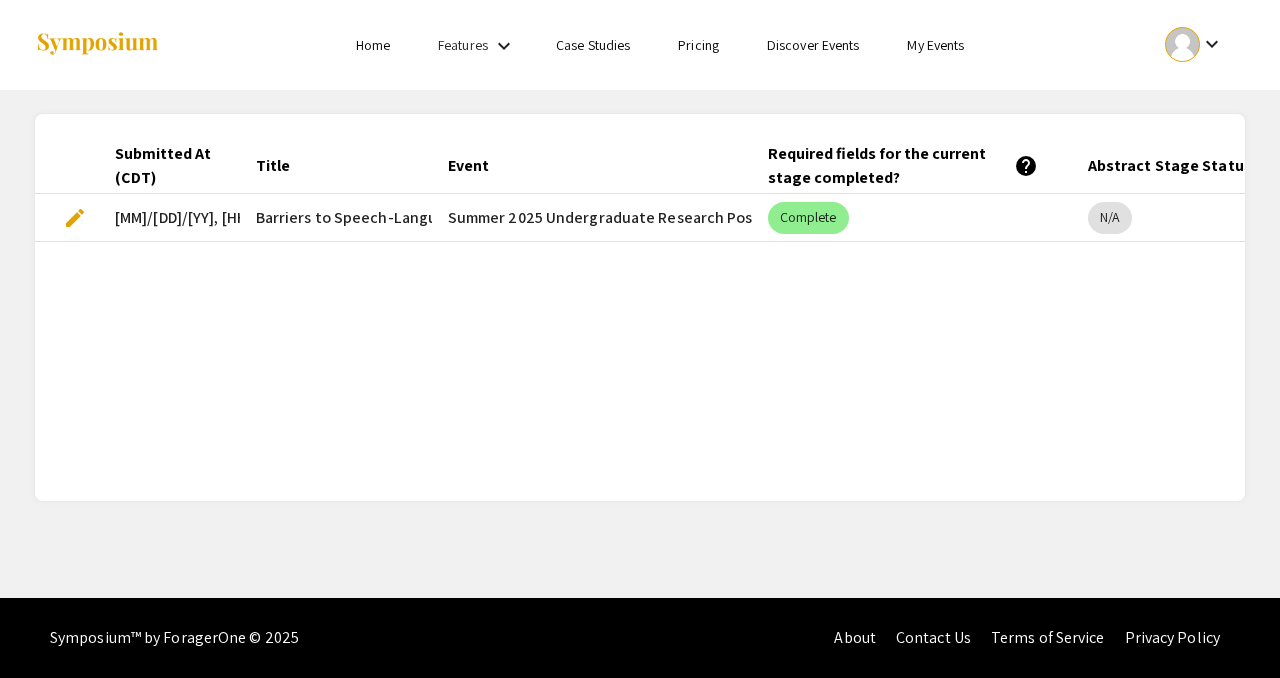 click on "Barriers to Speech-Language Services for Somali Families: A Study of Cultural and Linguistic Accessibility in [CITY]" at bounding box center (654, 218) 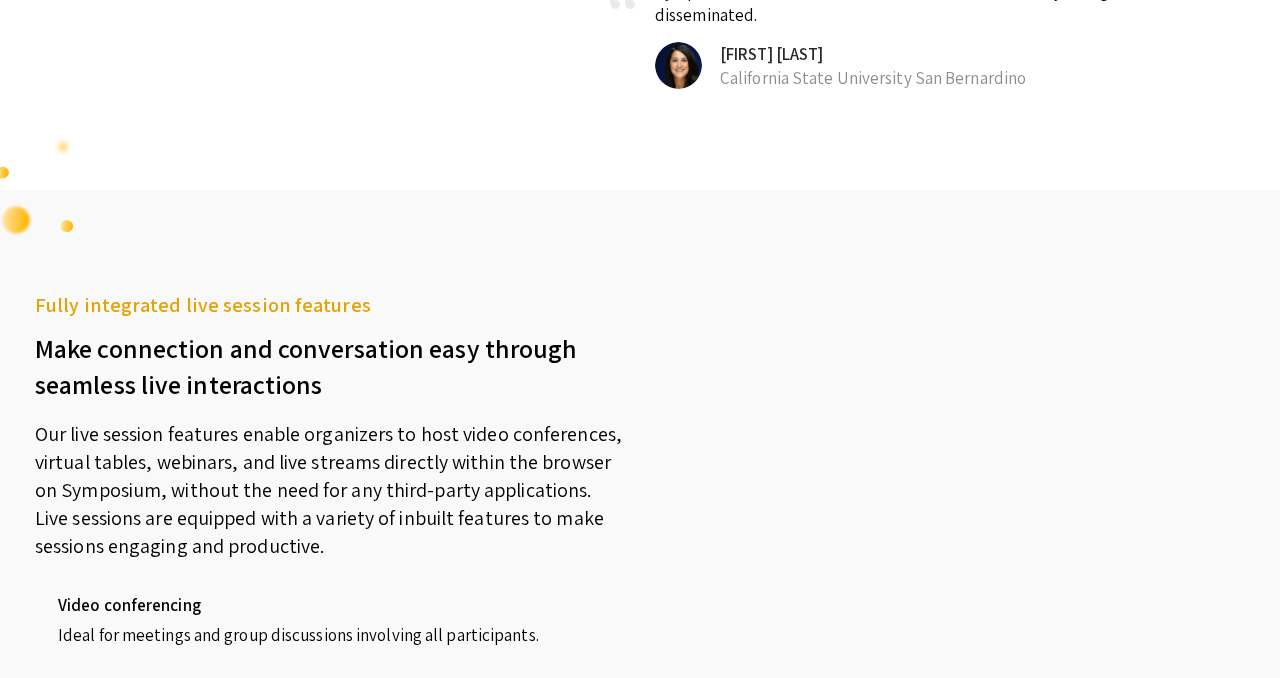 scroll, scrollTop: 1461, scrollLeft: 0, axis: vertical 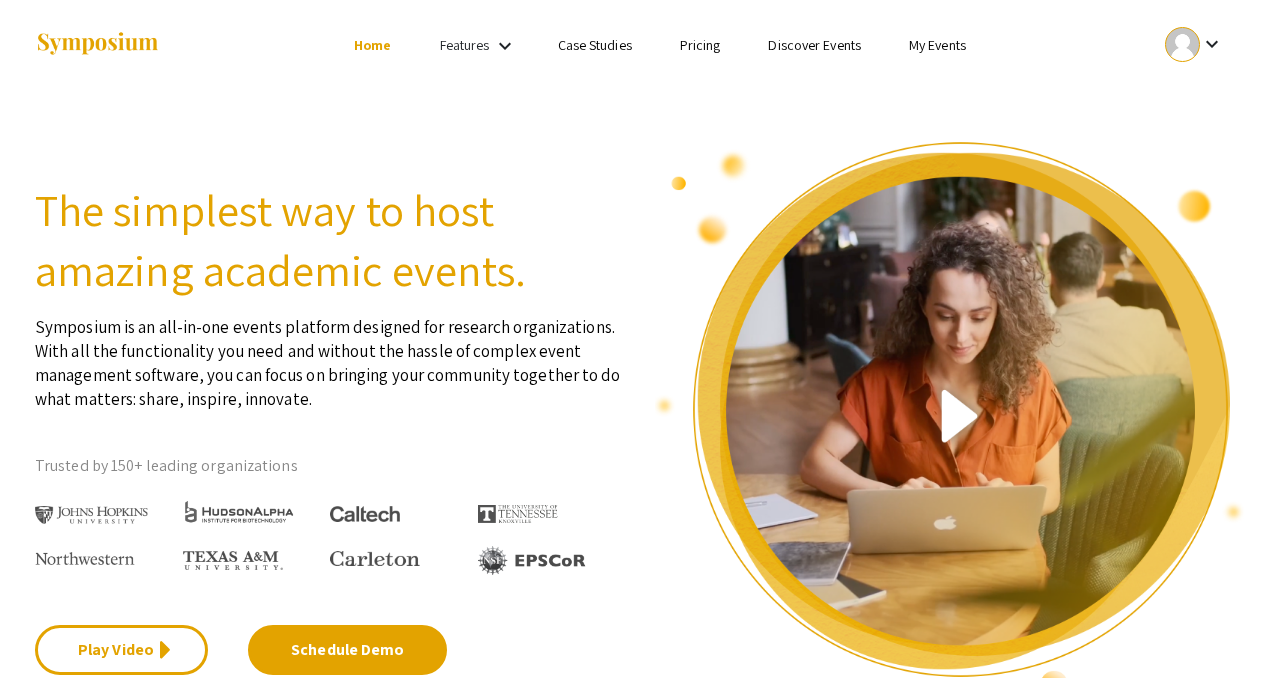 click on "My Events" at bounding box center (937, 45) 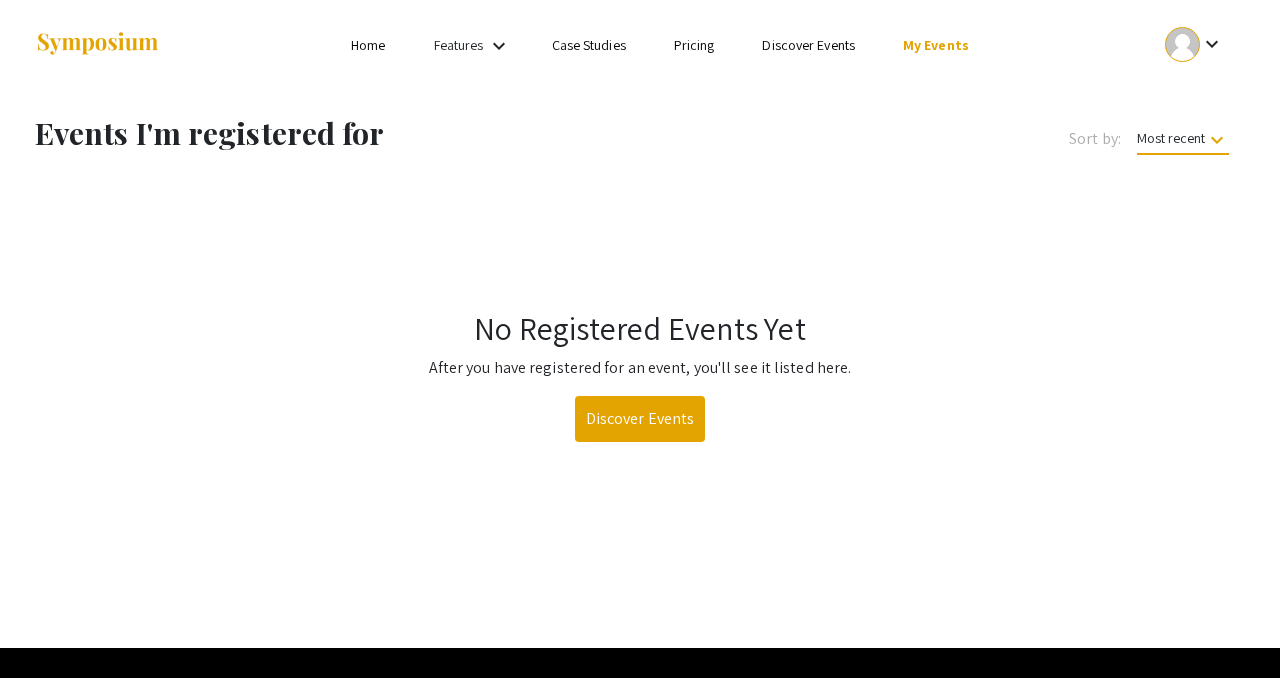 click on "Discover Events" at bounding box center [808, 45] 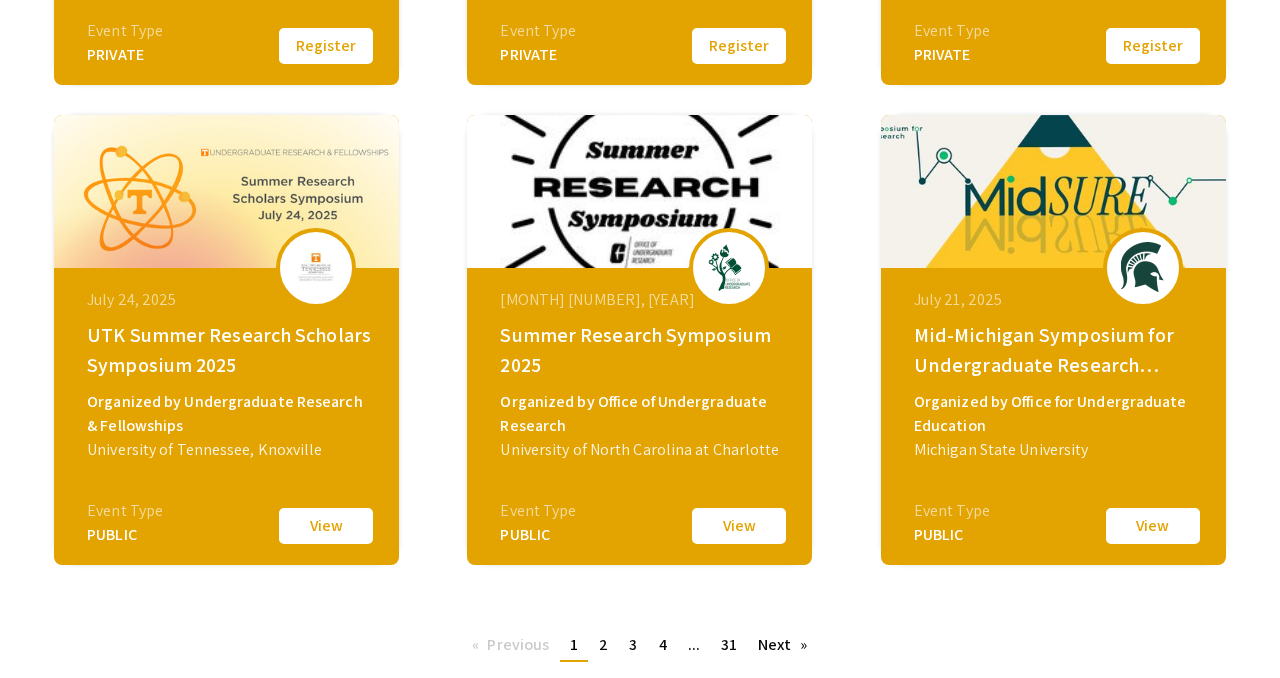 scroll, scrollTop: 868, scrollLeft: 0, axis: vertical 